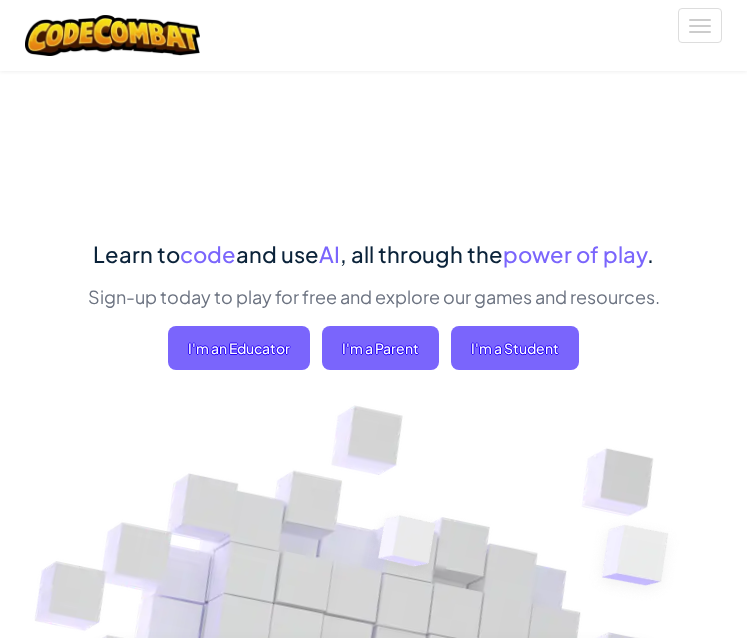 scroll, scrollTop: 0, scrollLeft: 0, axis: both 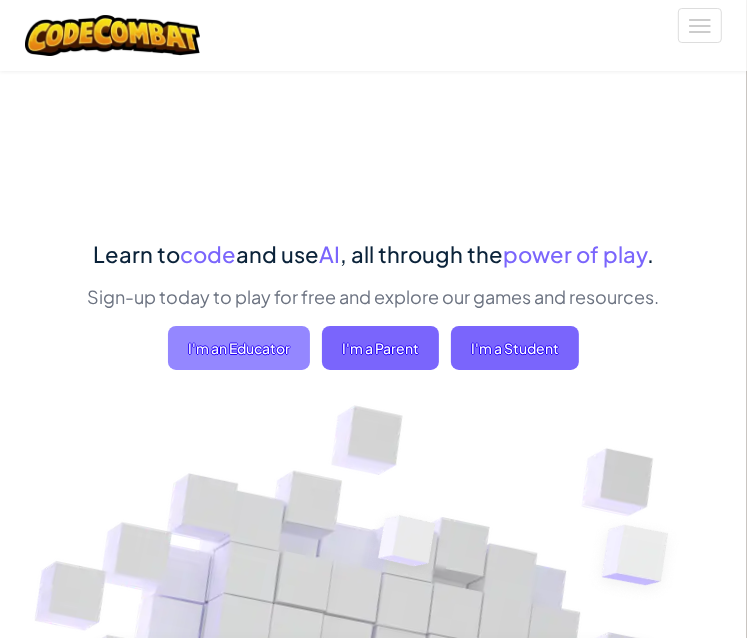 click on "I'm an Educator" at bounding box center (239, 348) 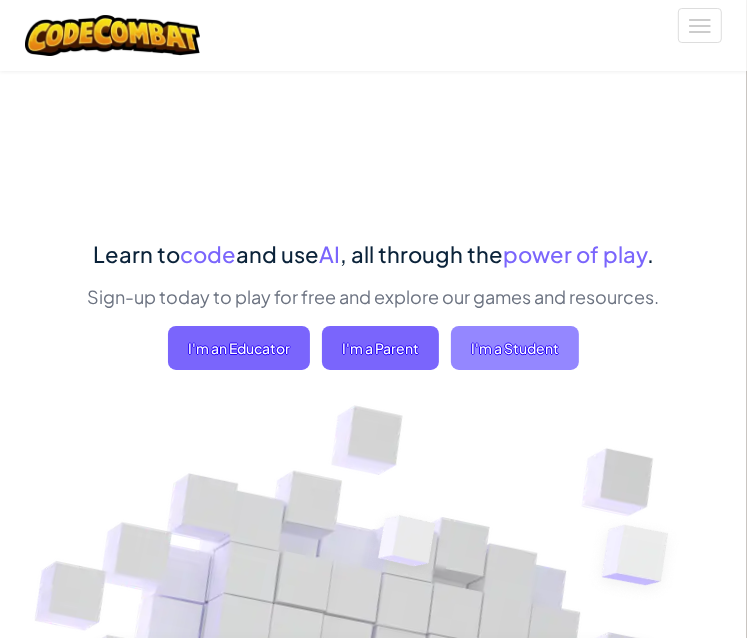 click on "I'm a Student" at bounding box center (515, 348) 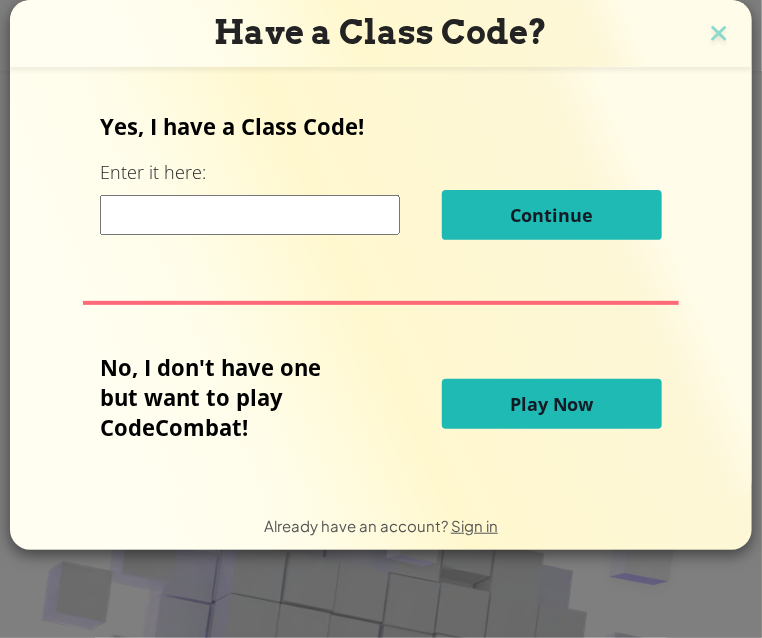 click on "Play Now" at bounding box center (552, 404) 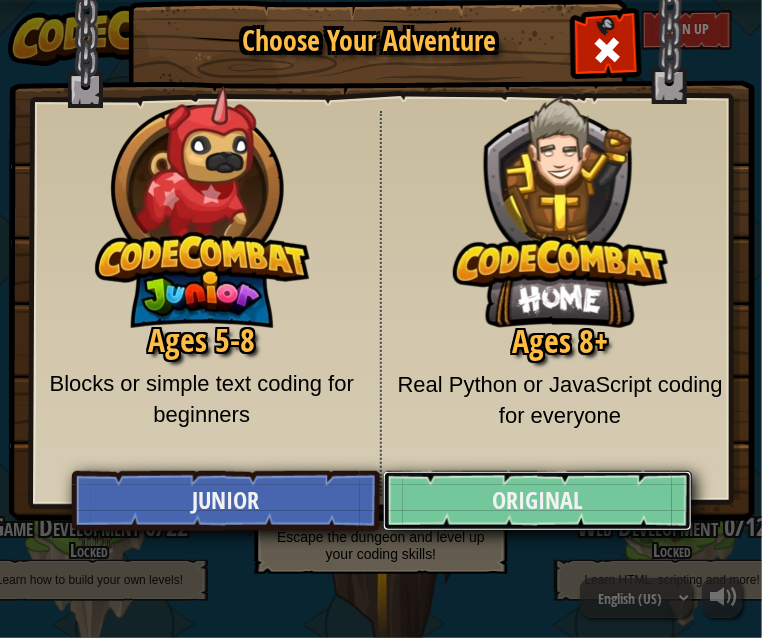 click on "Original" at bounding box center [537, 501] 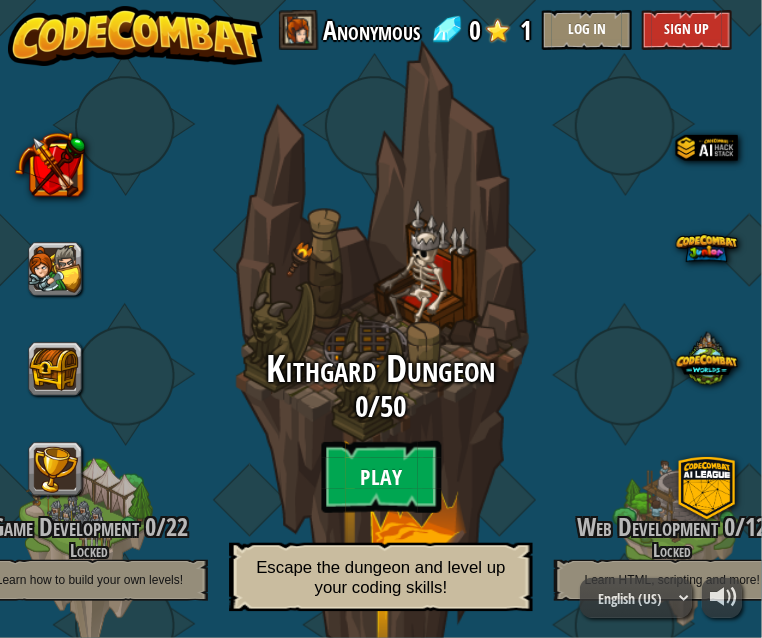 click on "Play" at bounding box center (381, 477) 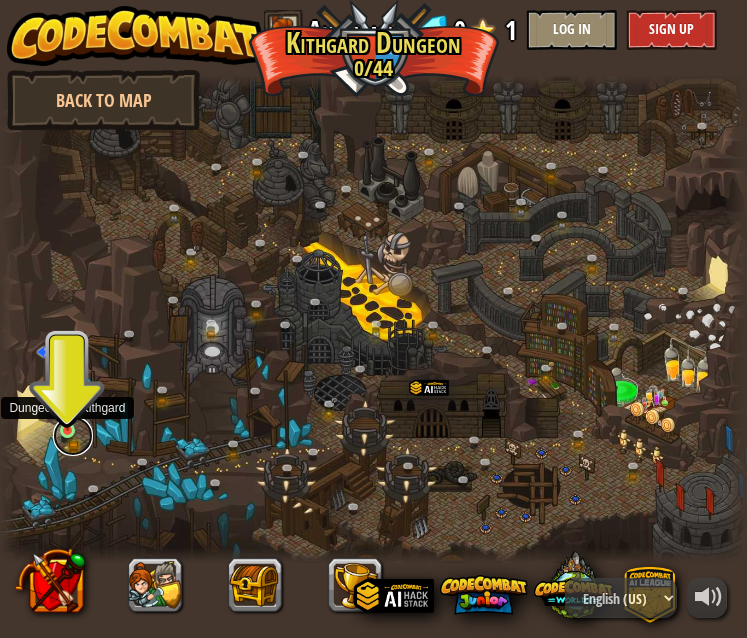 click at bounding box center [73, 436] 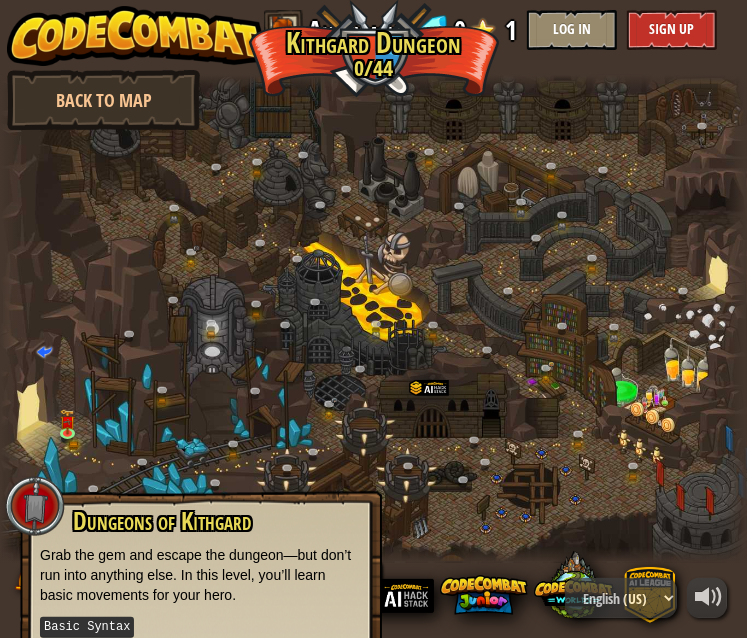 click at bounding box center [373, 319] 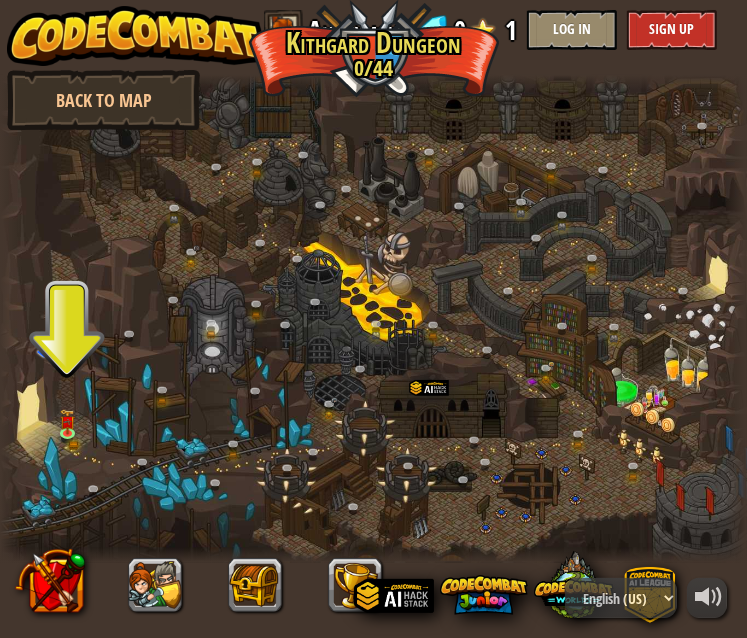 scroll, scrollTop: 1, scrollLeft: 0, axis: vertical 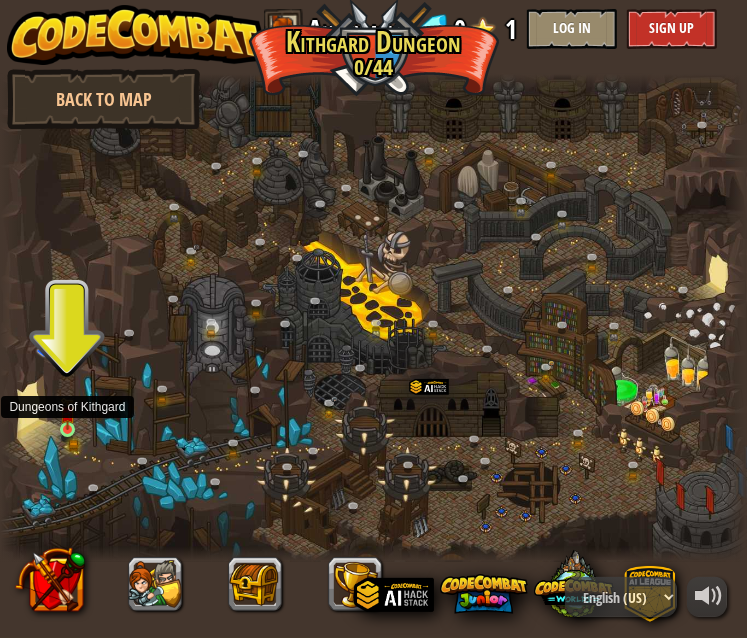 click at bounding box center [67, 413] 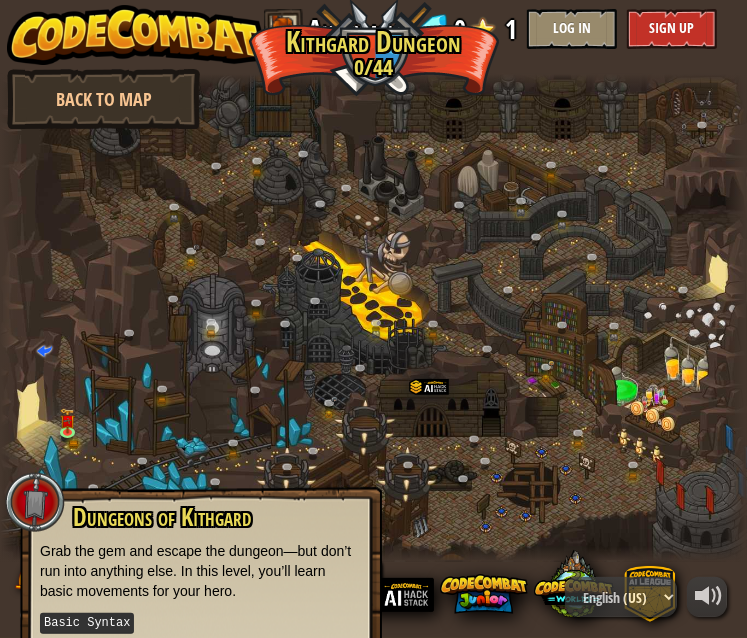 click at bounding box center [35, 502] 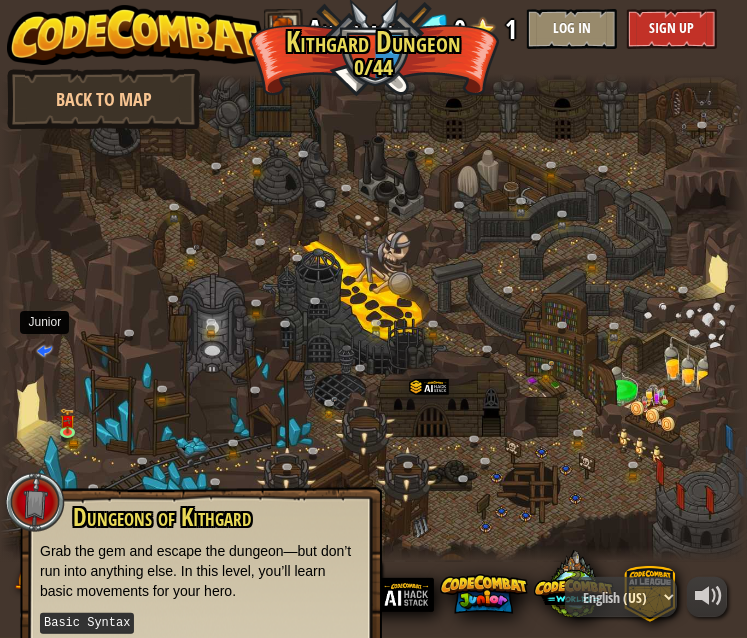 click at bounding box center [44, 349] 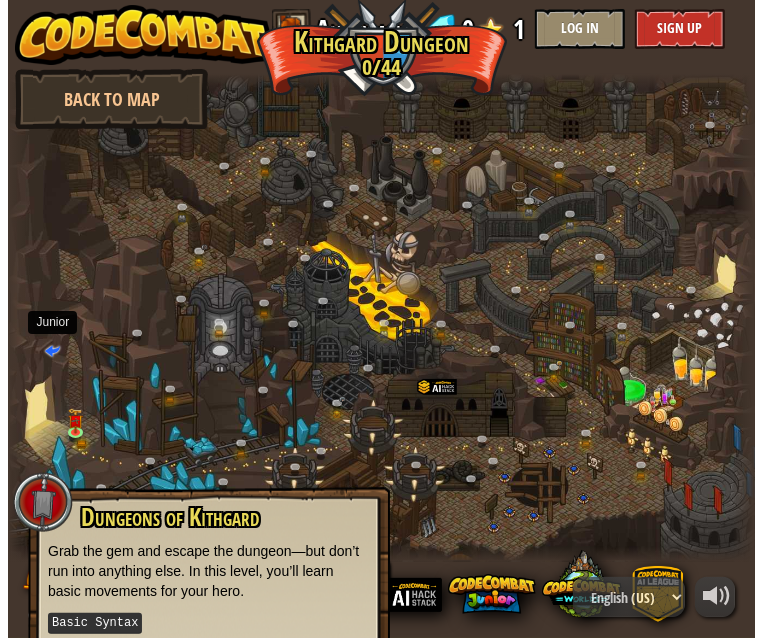 scroll, scrollTop: 0, scrollLeft: 0, axis: both 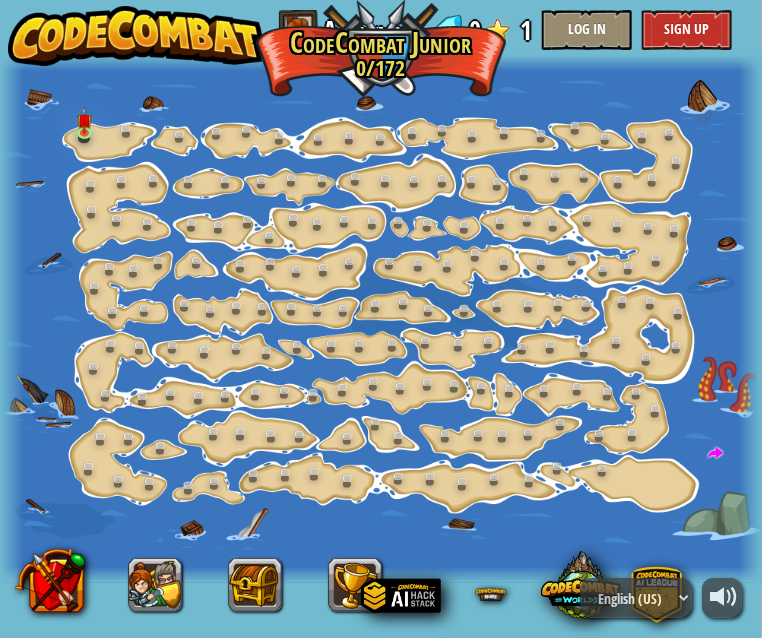 click at bounding box center [381, 319] 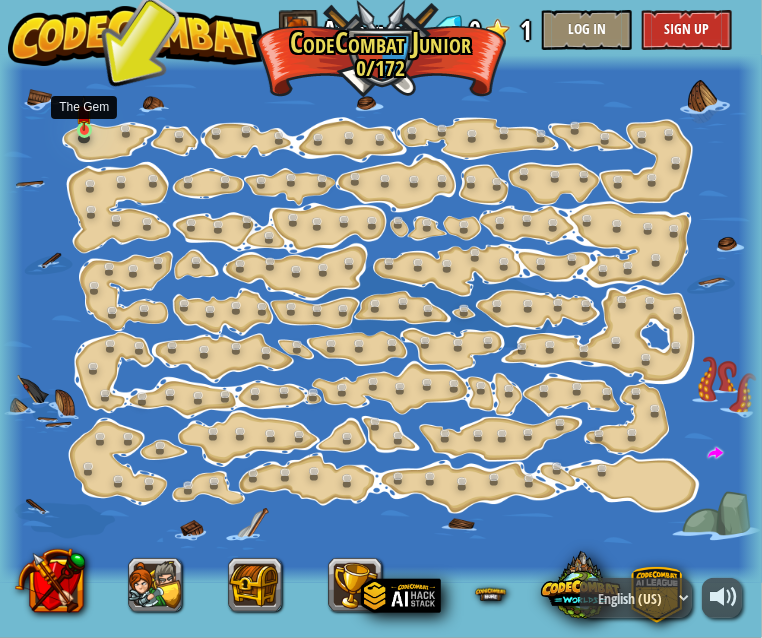 click at bounding box center [84, 113] 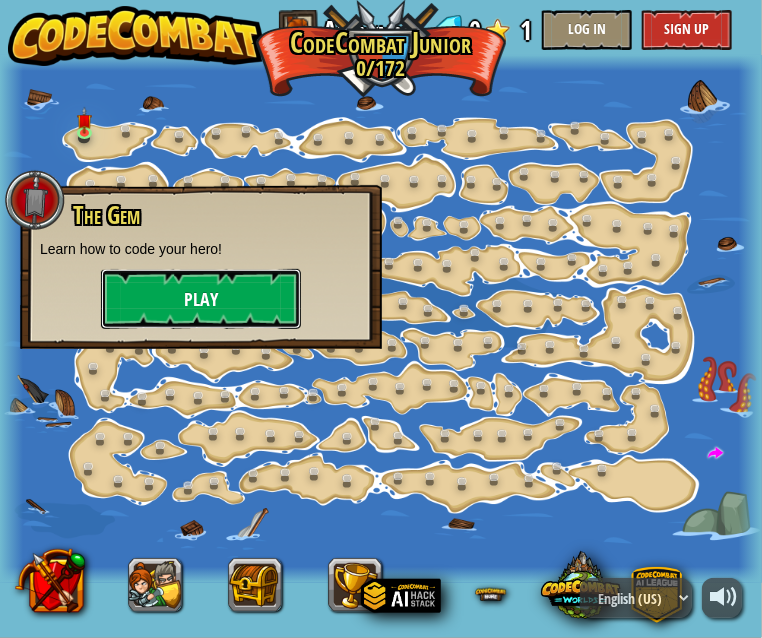 click on "Play" at bounding box center (201, 299) 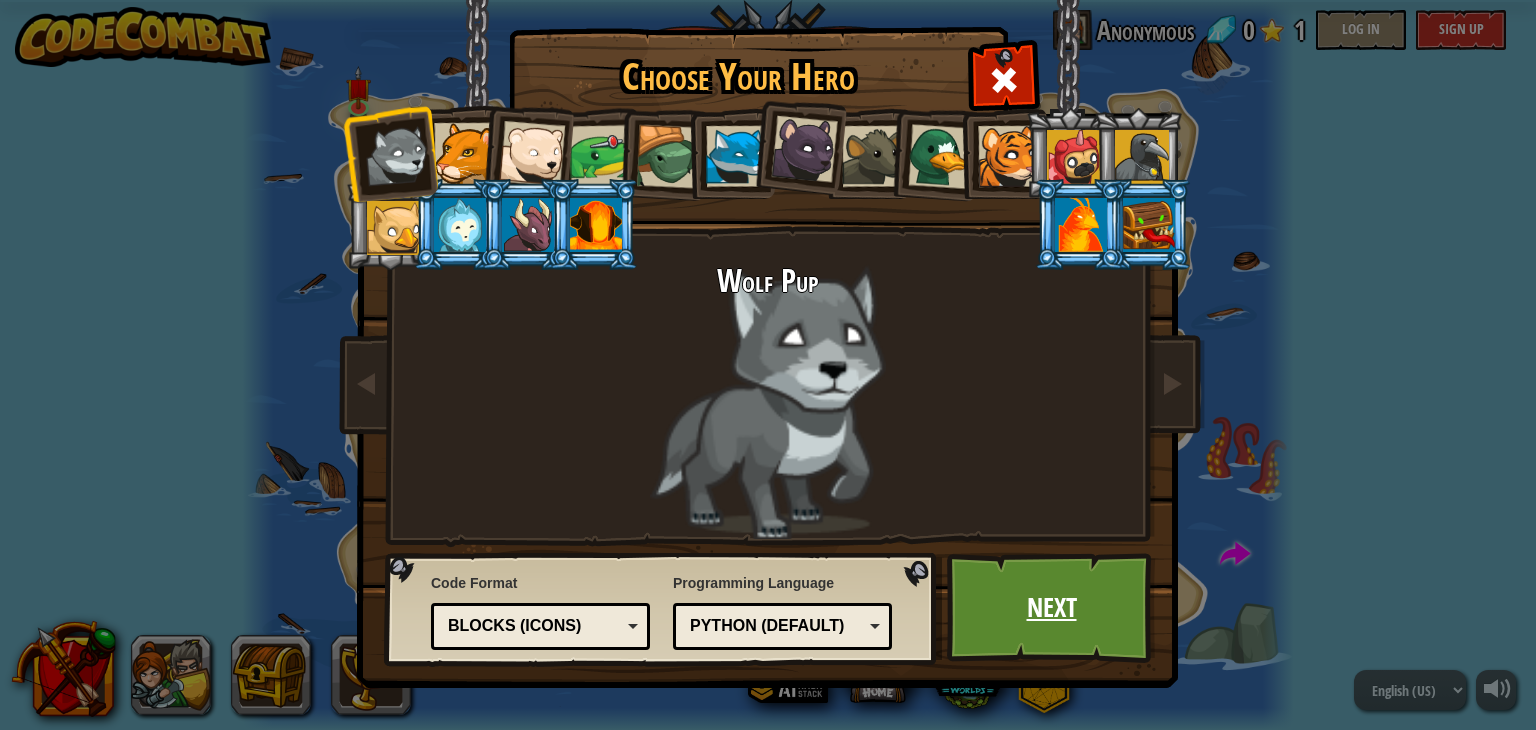 click on "Next" at bounding box center [1051, 608] 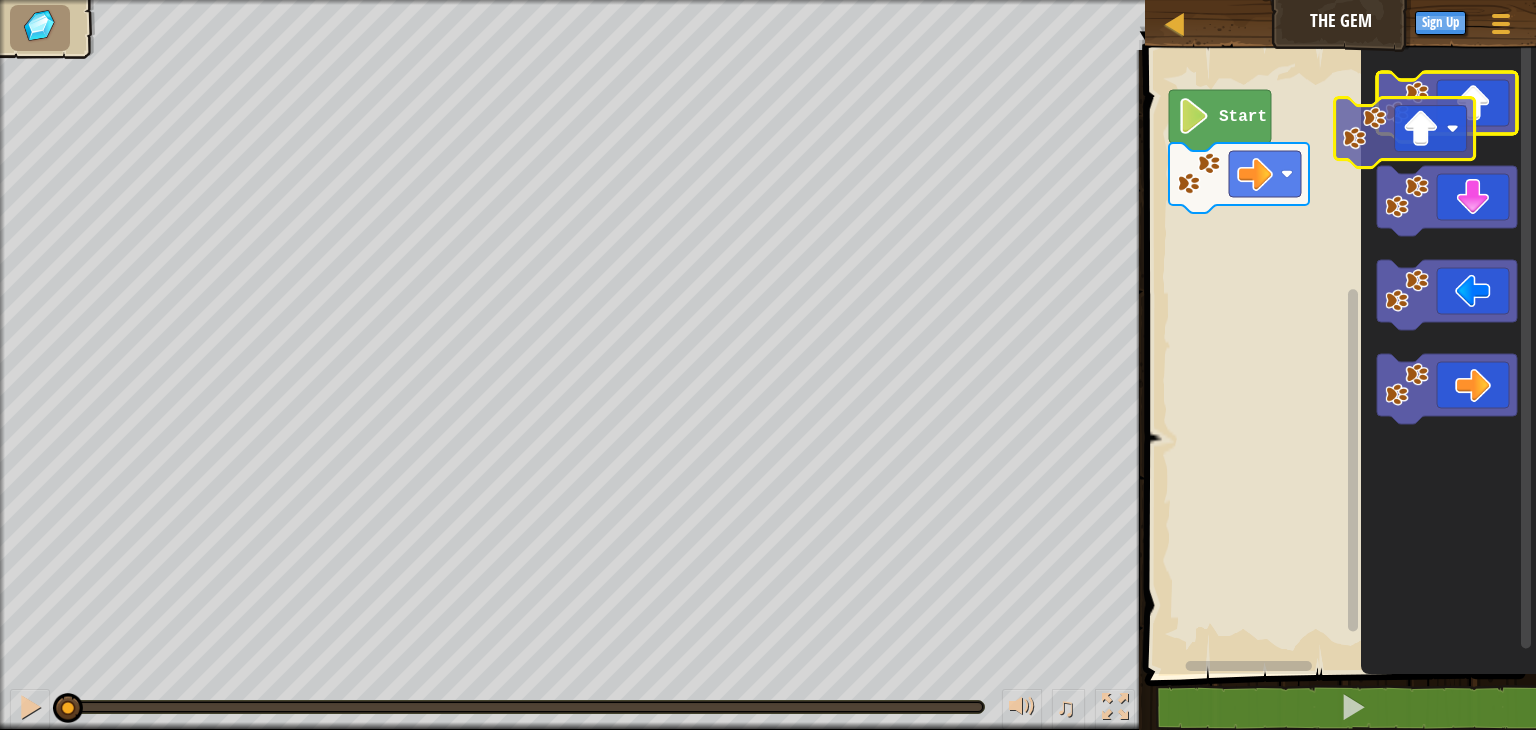 click 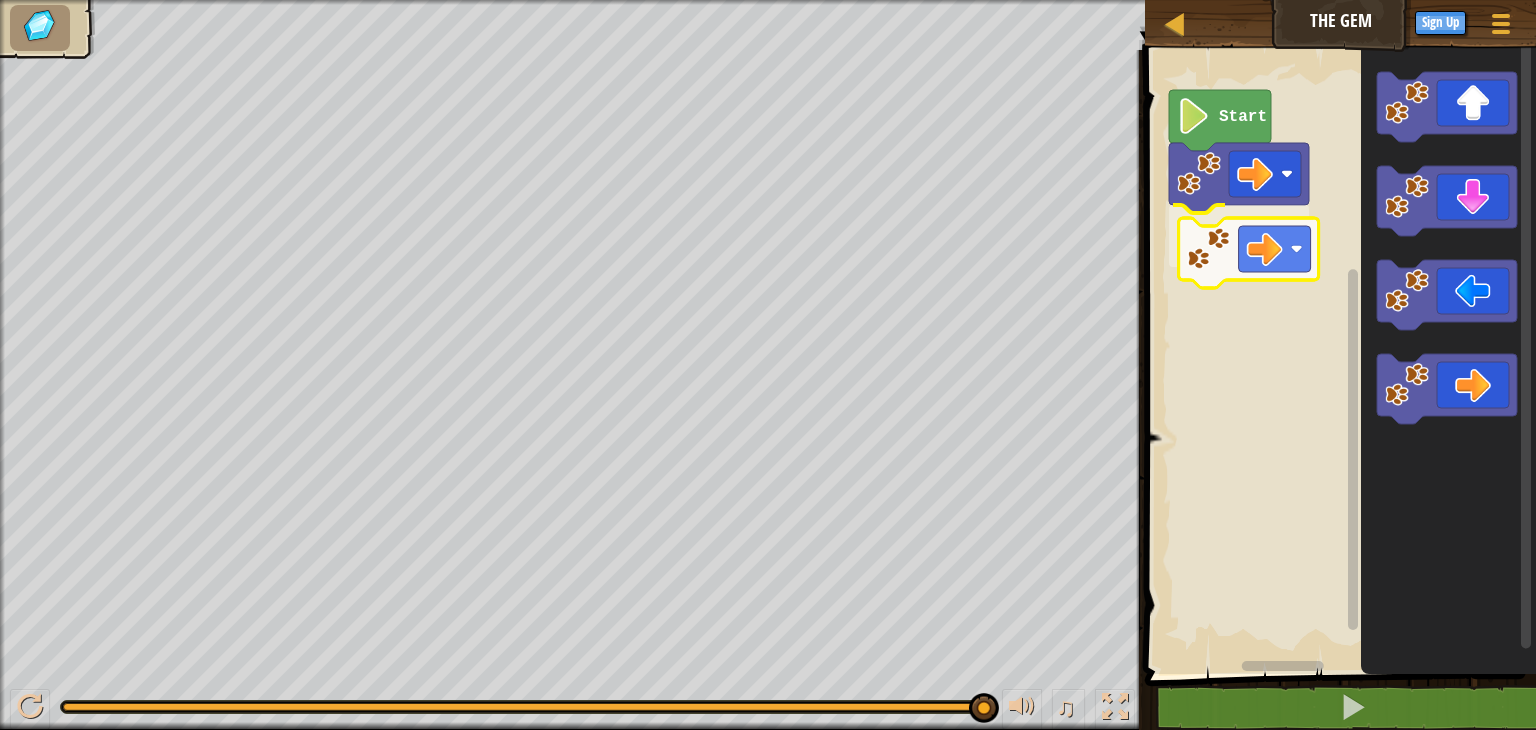 click on "Start" at bounding box center (1337, 357) 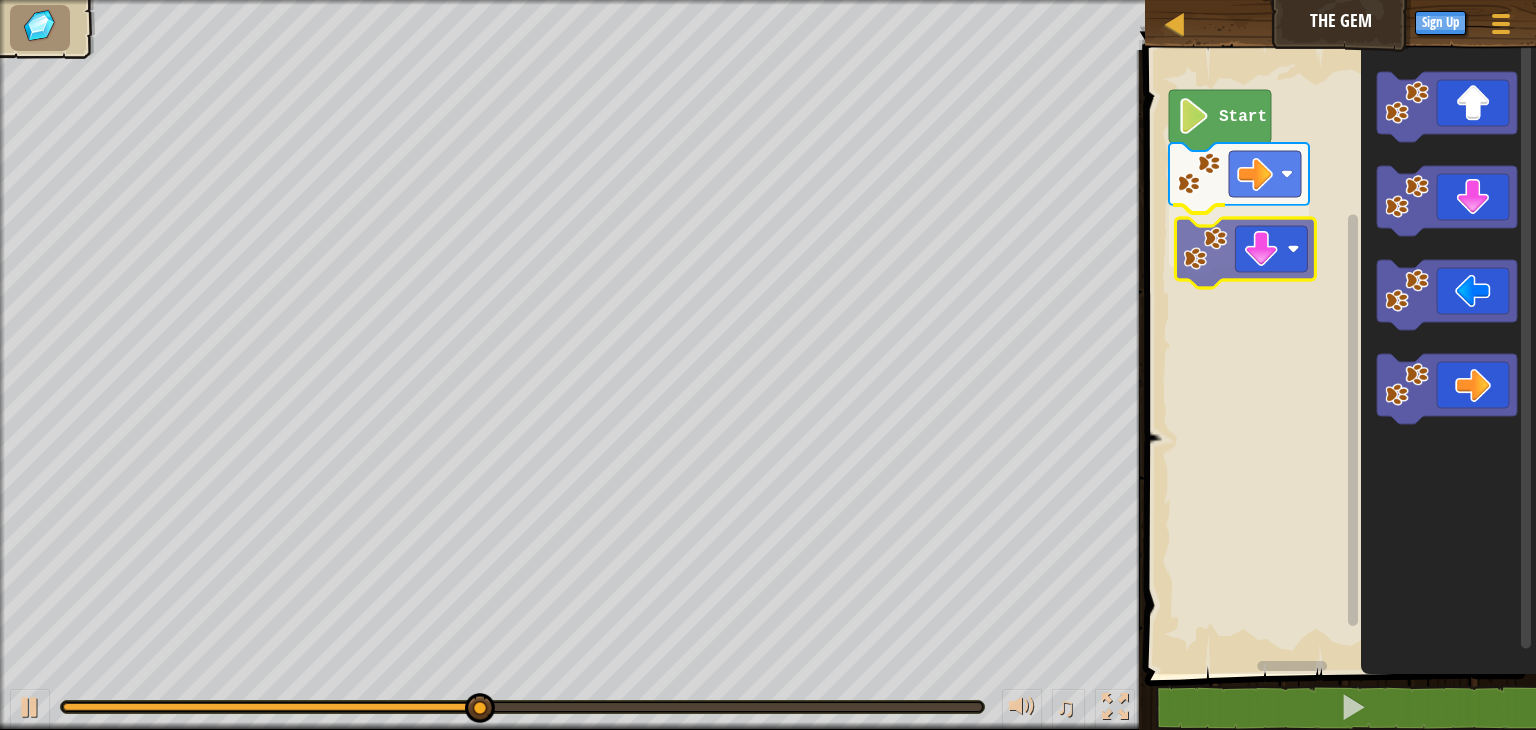 click on "Start" at bounding box center (1337, 357) 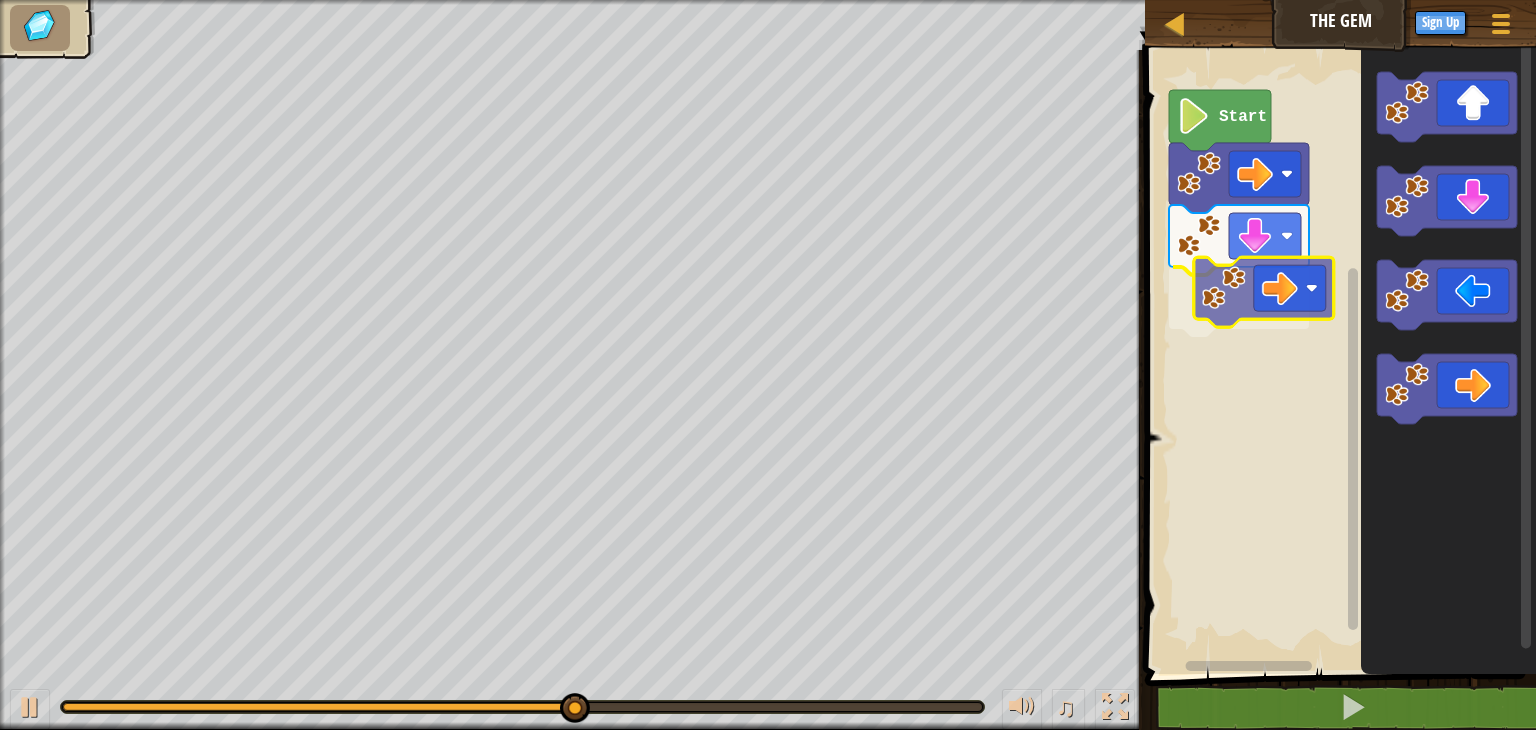 click on "Start" at bounding box center [1337, 357] 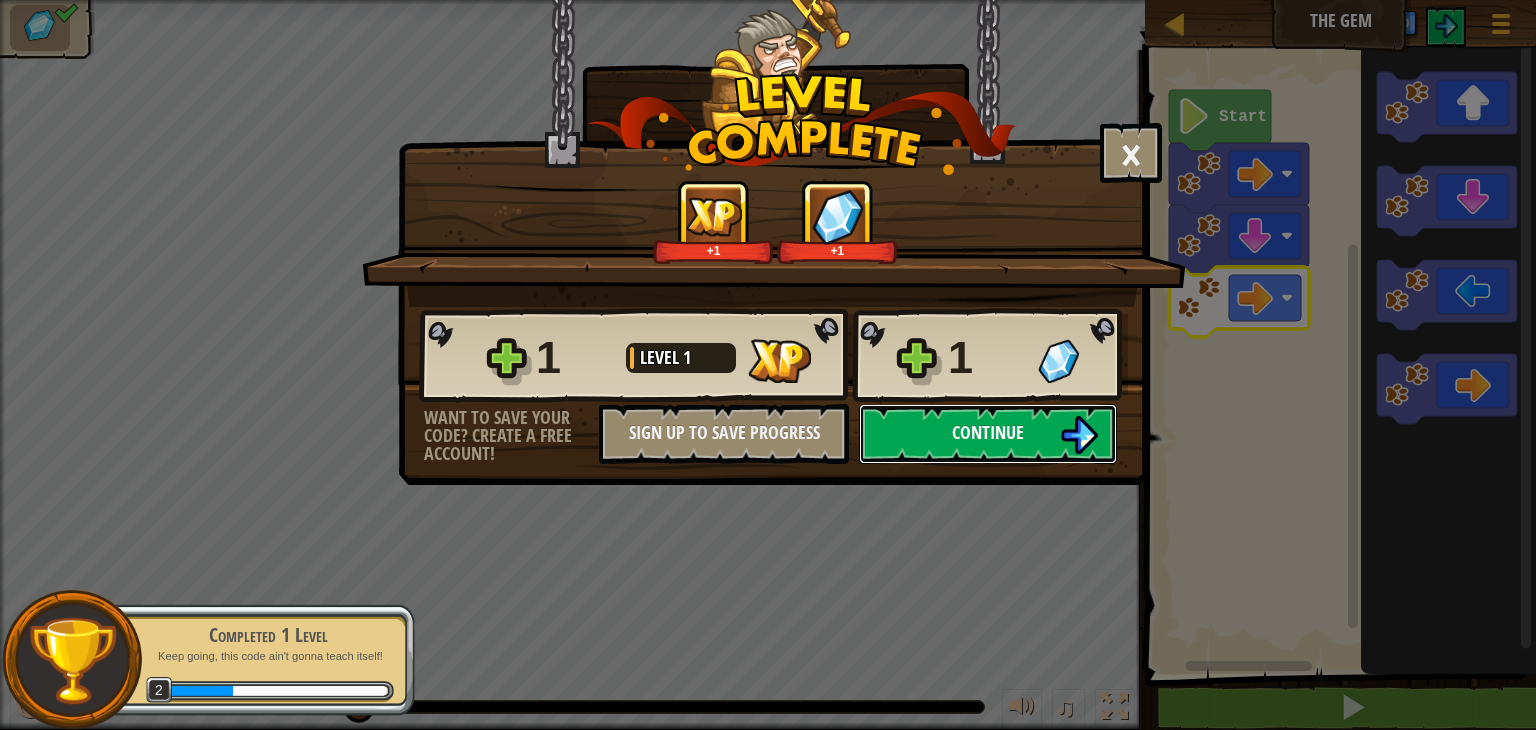 click on "Continue" at bounding box center (988, 434) 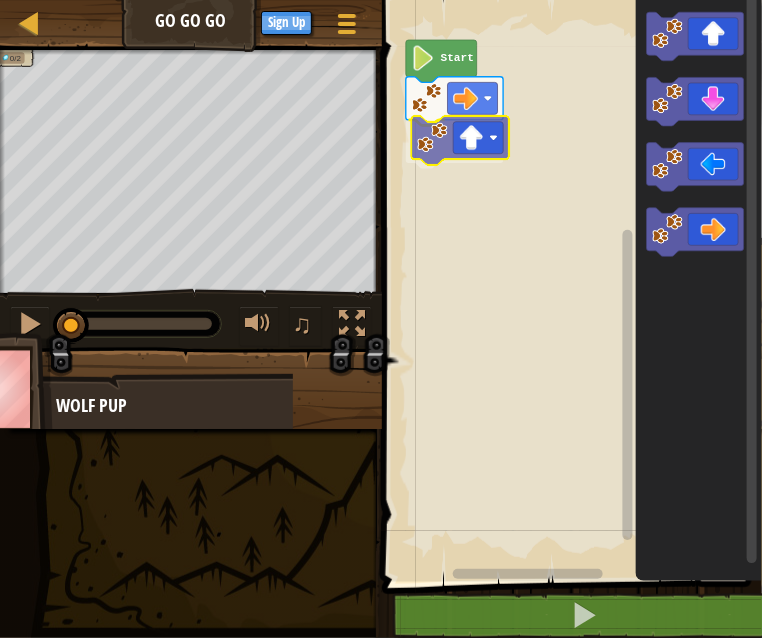 click on "Start" at bounding box center [569, 286] 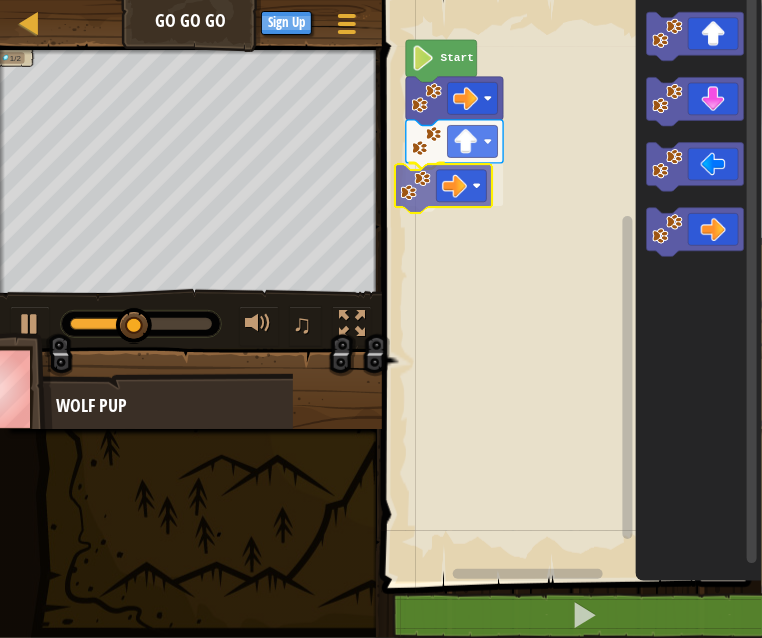 click on "Start" at bounding box center [569, 286] 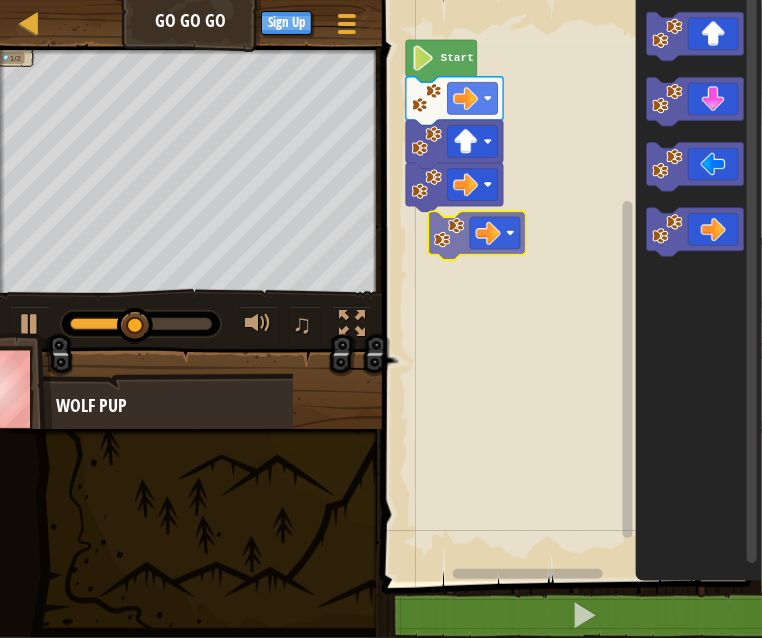 click on "Start" at bounding box center (569, 286) 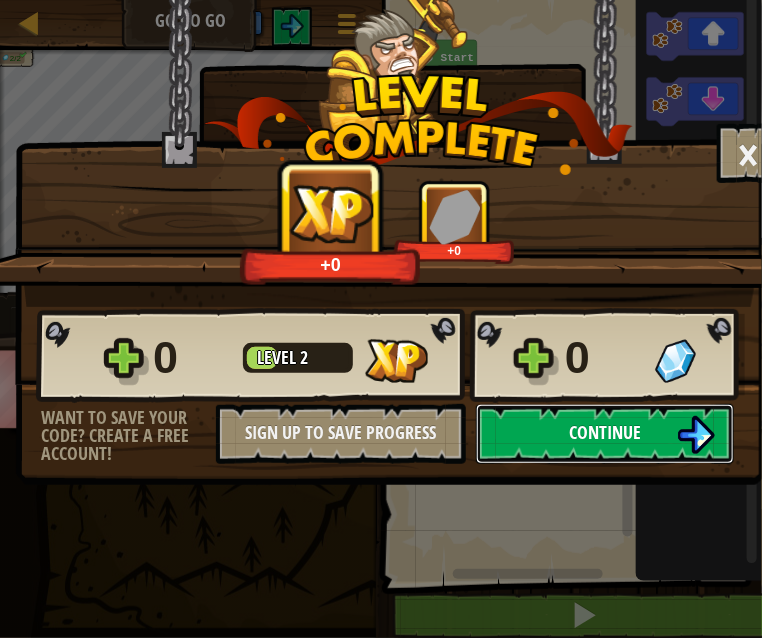 click on "Continue" at bounding box center [605, 432] 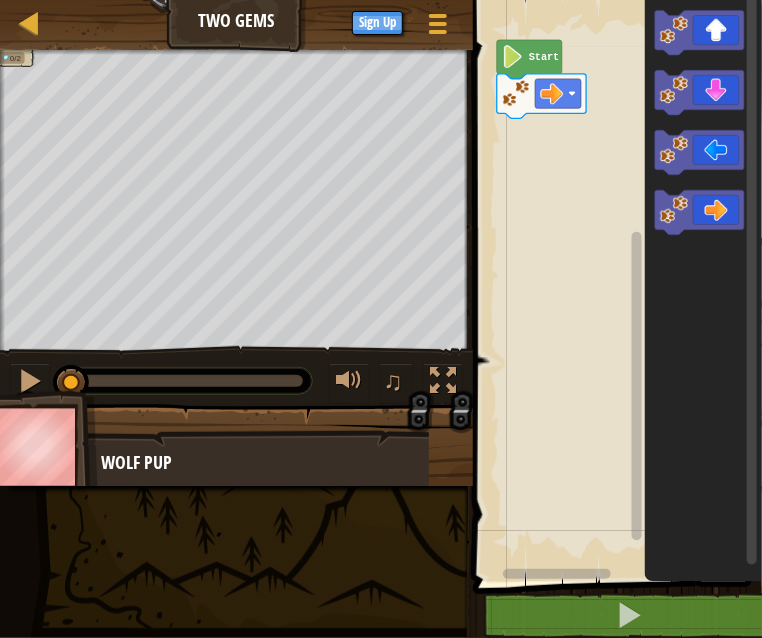 click on "Wolf Pup" at bounding box center (255, 463) 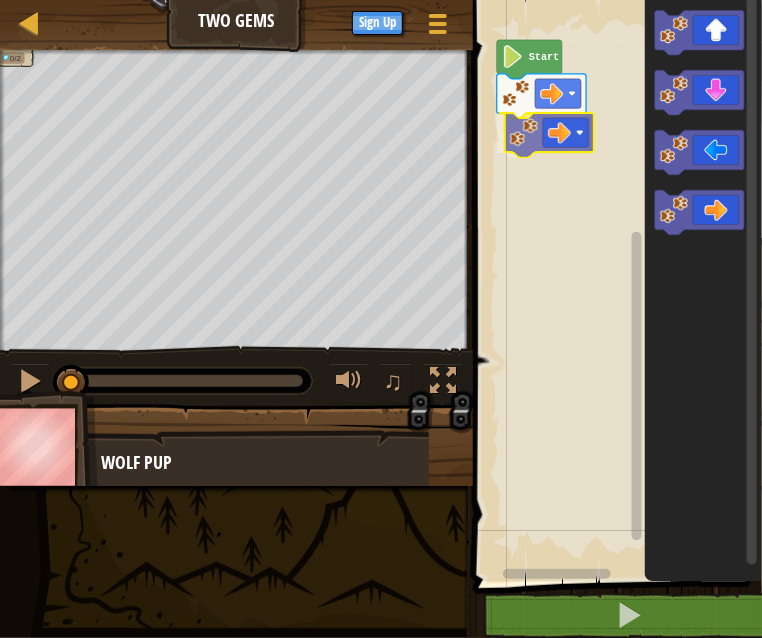 click on "Start" at bounding box center (614, 286) 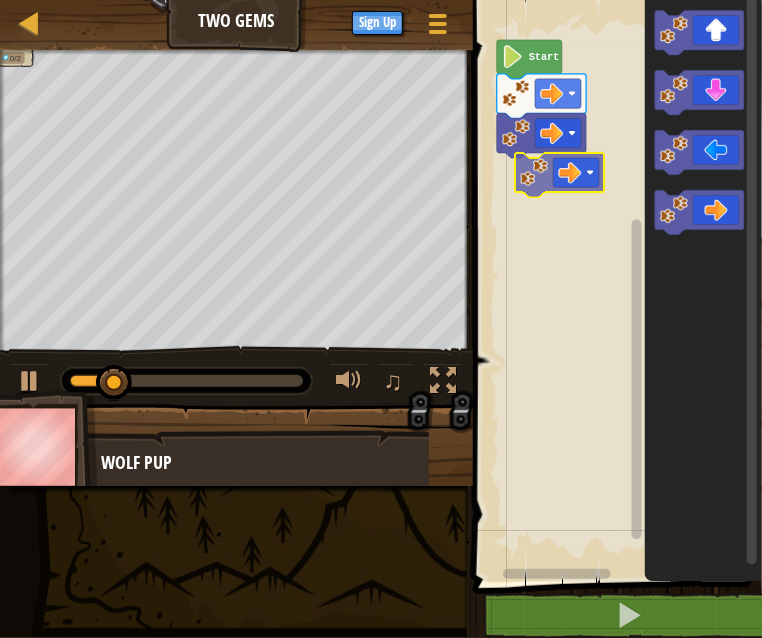 click on "Start" at bounding box center (614, 286) 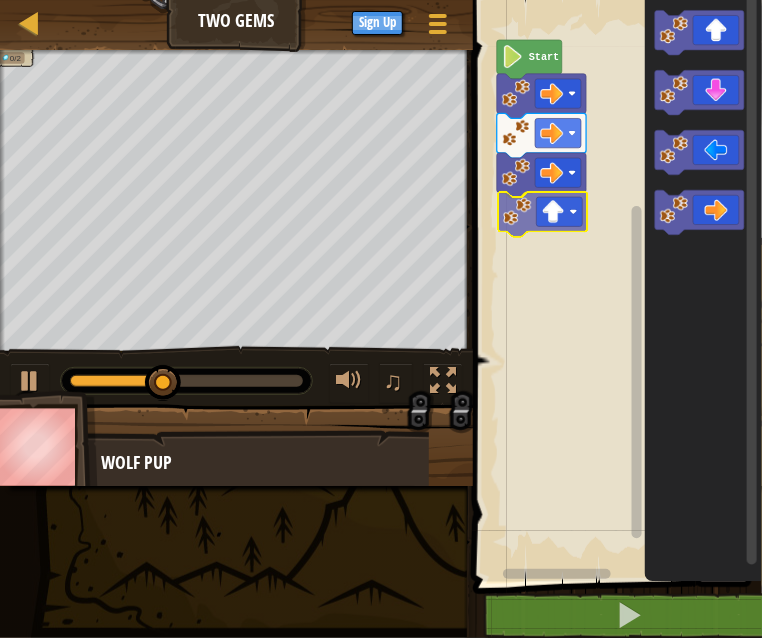 click on "Start" at bounding box center [614, 286] 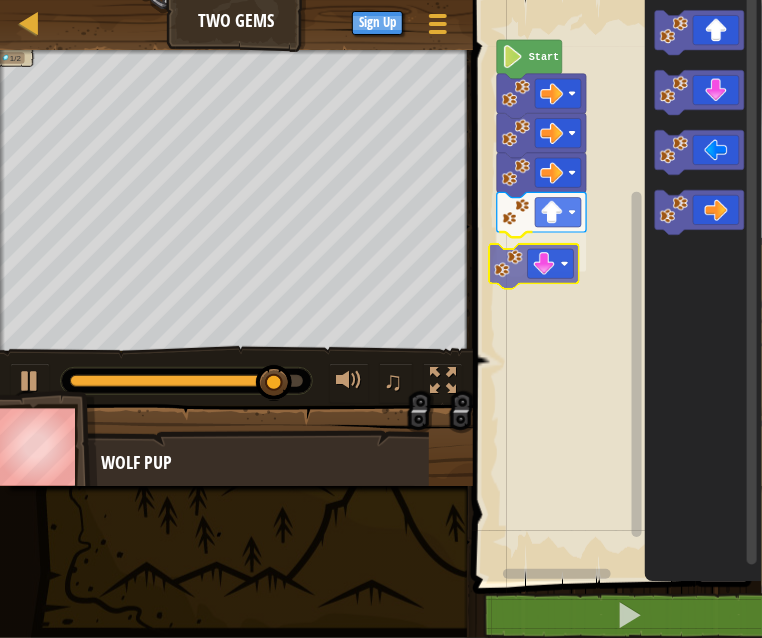 click on "Start" at bounding box center (614, 286) 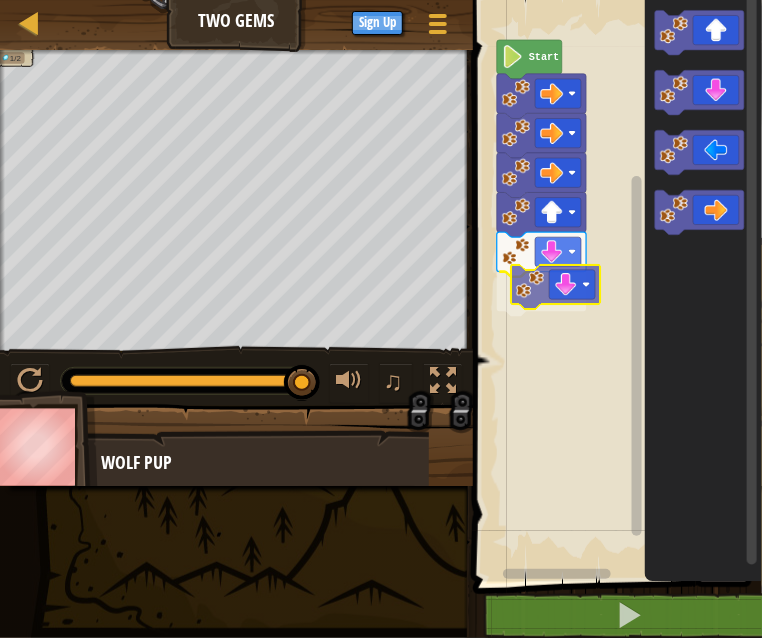 click on "Start" at bounding box center (614, 286) 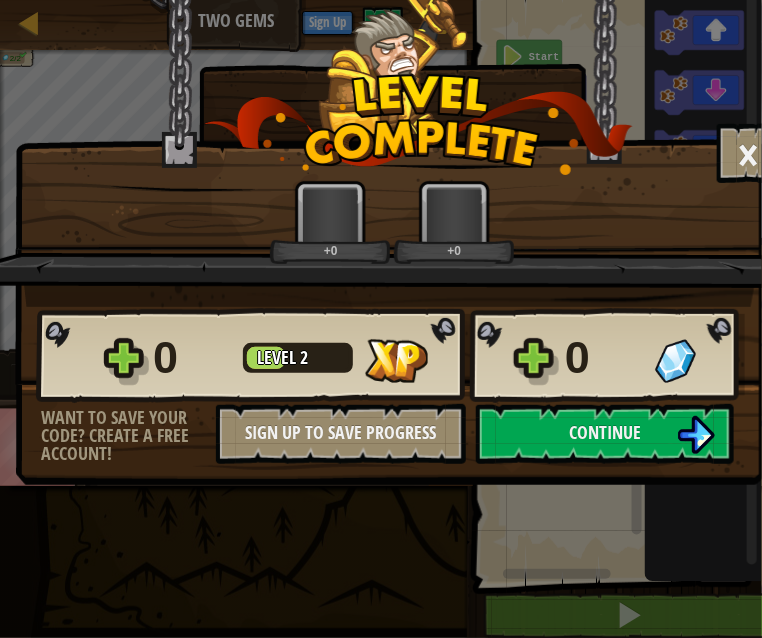 type 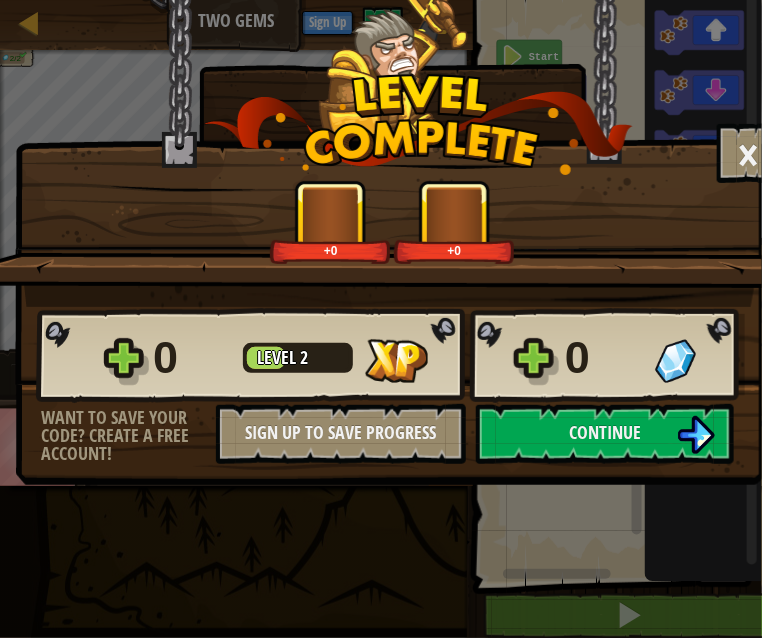 scroll, scrollTop: 0, scrollLeft: 40, axis: horizontal 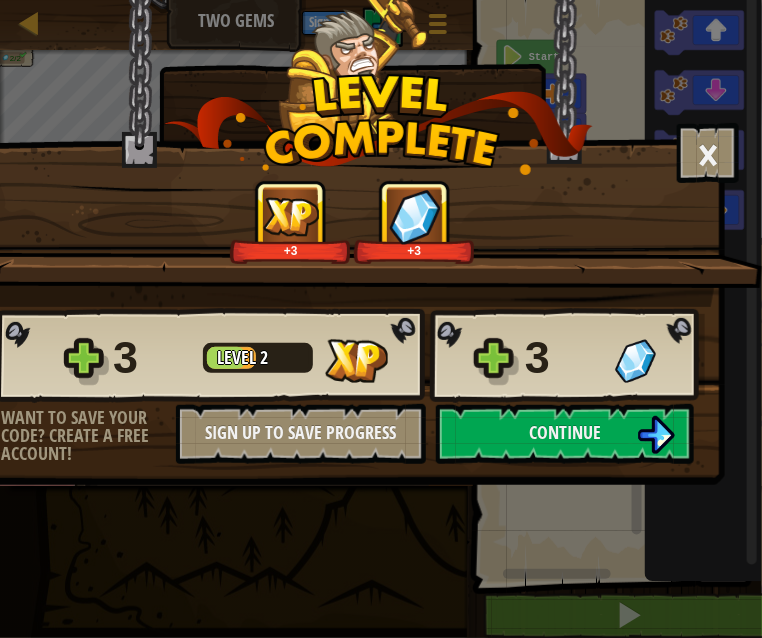 click on "+3 +3" at bounding box center [352, 222] 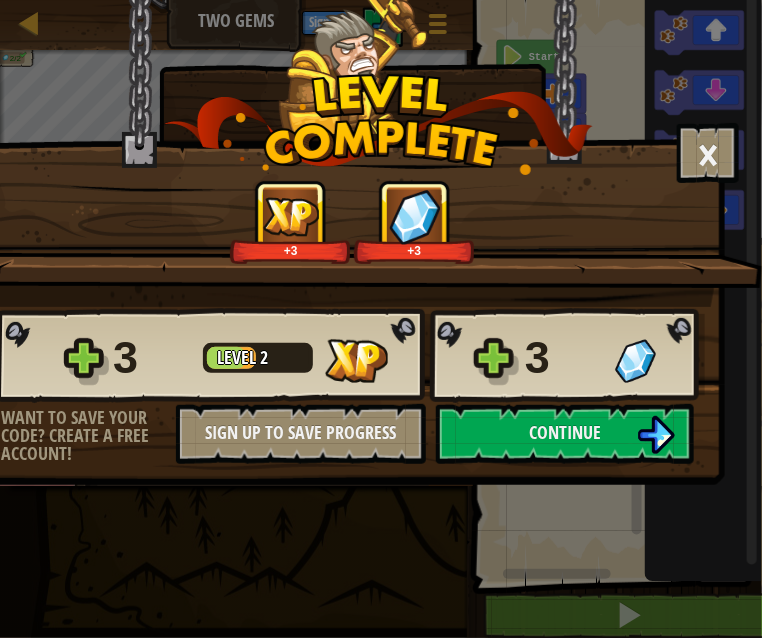 click on "3 Level 2 3" at bounding box center [350, 356] 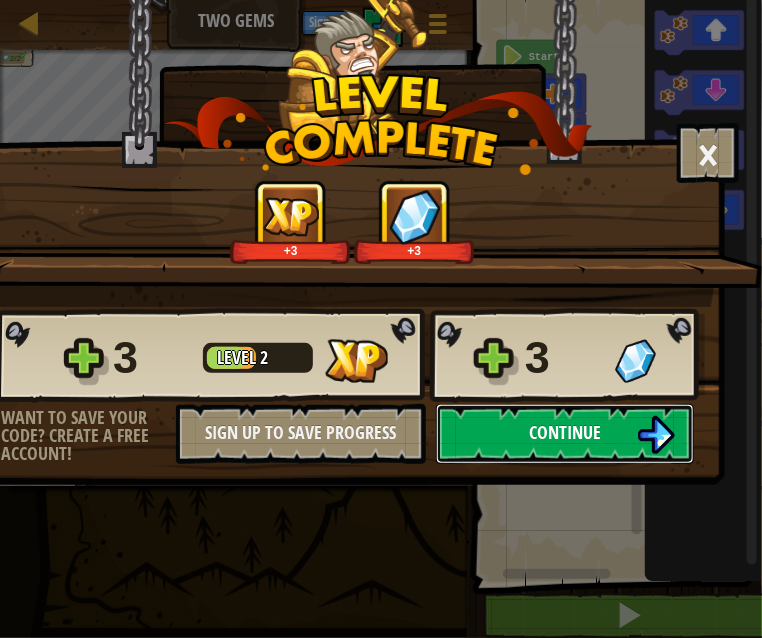 click at bounding box center [656, 435] 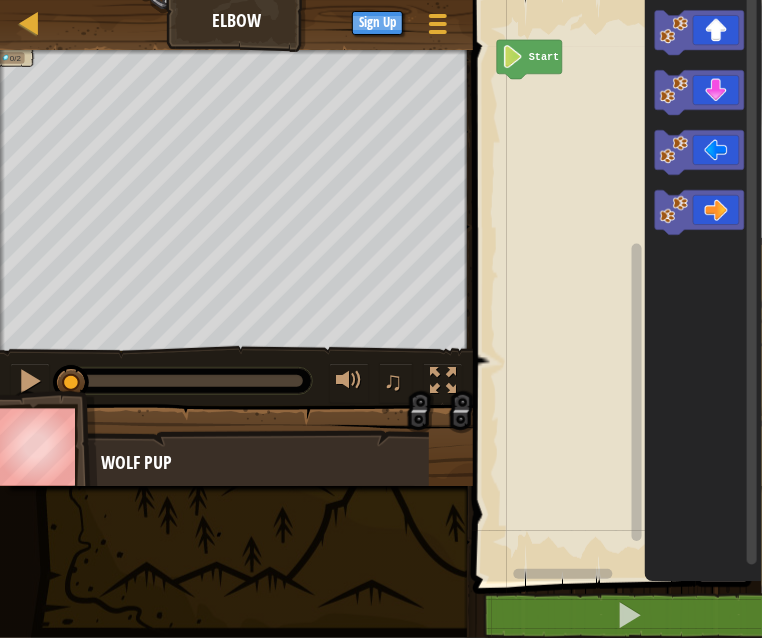 click on "Map Elbow Game Menu Sign Up 1     הההההההההההההההההההההההההההההההההההההההההההההההההההההההההההההההההההההההההההההההההההההההההההההההההההההההההההההההההההההההההההההההההההההההההההההההההההההההההההההההההההההההההההההההההההההההההההההההההההההההההההההההההההההההההההההההההההההההההההההההההההההההההההההההה XXXXXXXXXXXXXXXXXXXXXXXXXXXXXXXXXXXXXXXXXXXXXXXXXXXXXXXXXXXXXXXXXXXXXXXXXXXXXXXXXXXXXXXXXXXXXXXXXXXXXXXXXXXXXXXXXXXXXXXXXXXXXXXXXXXXXXXXXXXXXXXXXXXXXXXXXXXXXXXXXXXXXXXXXXXXXXXXXXXXXXXXXXXXXXXXXXXXXXXXXXXXXXXXXXXXXXXXXXXXXXXXXXXXXXXXXXXXXXXXXXXXXXXXXXXXXXXX Solution × Blocks 1     Start Code Saved Programming language : Python Statement   /  Call   /  go('up') go('down') go('left') go('right') × Fix Your Code Need help? Ask the AI 0/2 ♫ Wolf Pup Skip Directions : x" at bounding box center (381, 319) 